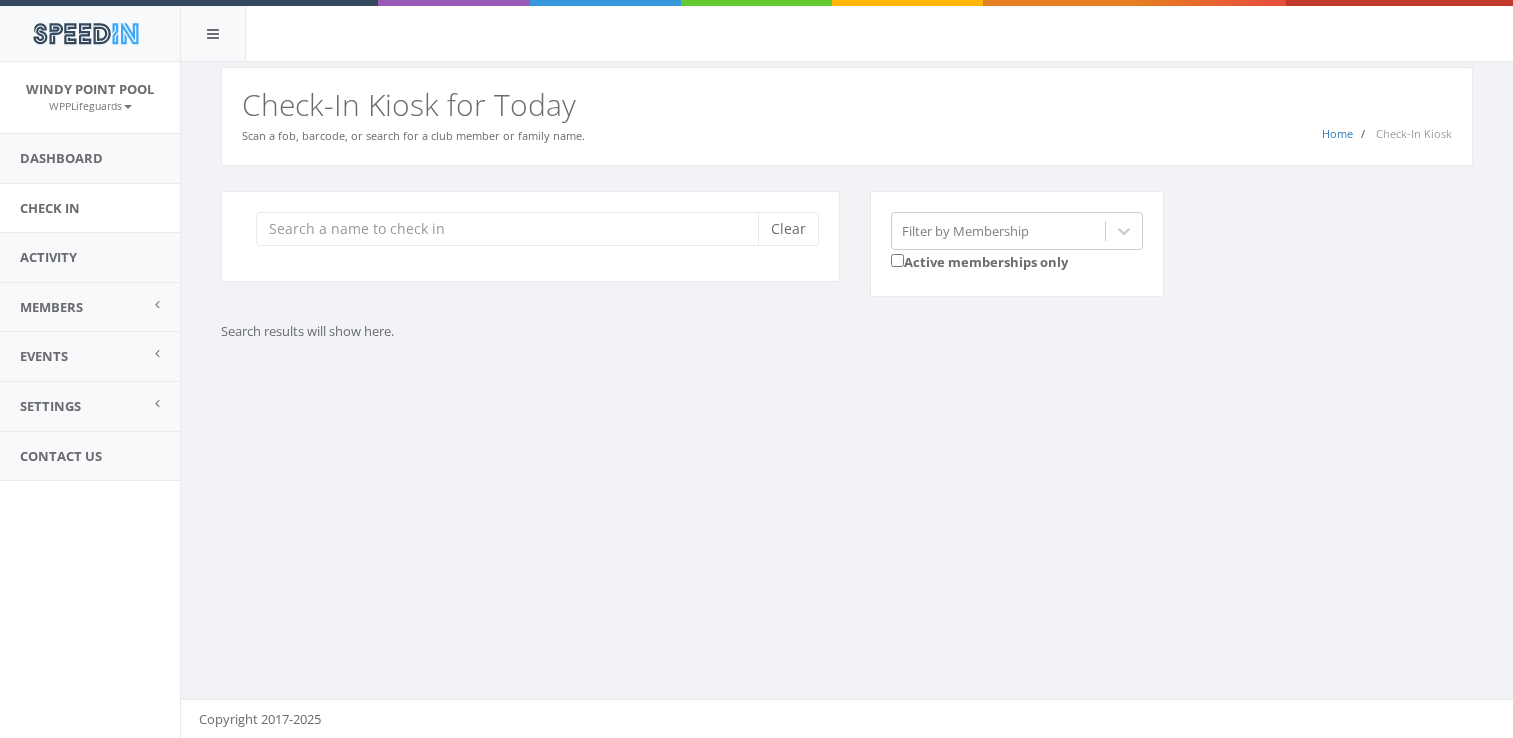 scroll, scrollTop: 0, scrollLeft: 0, axis: both 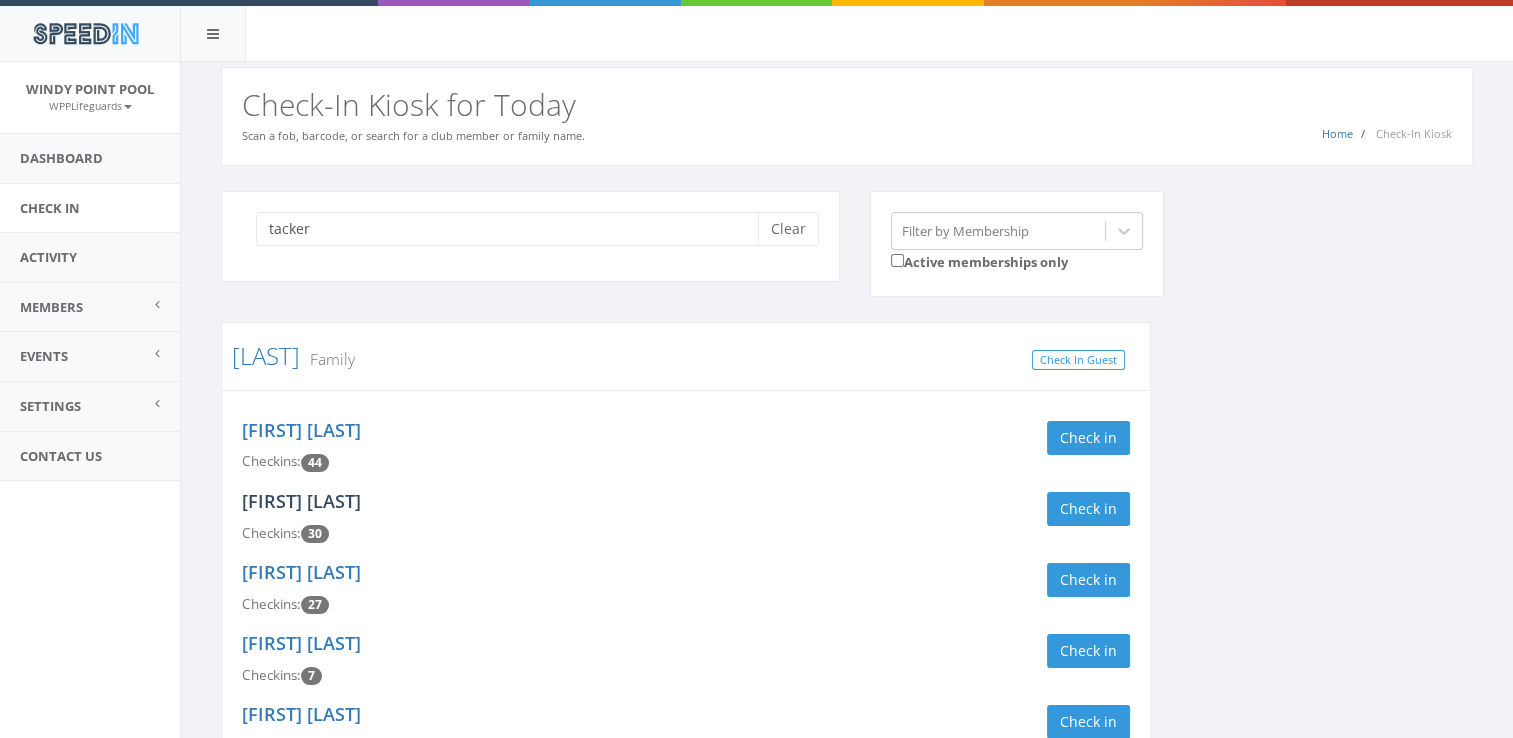 type on "tacker" 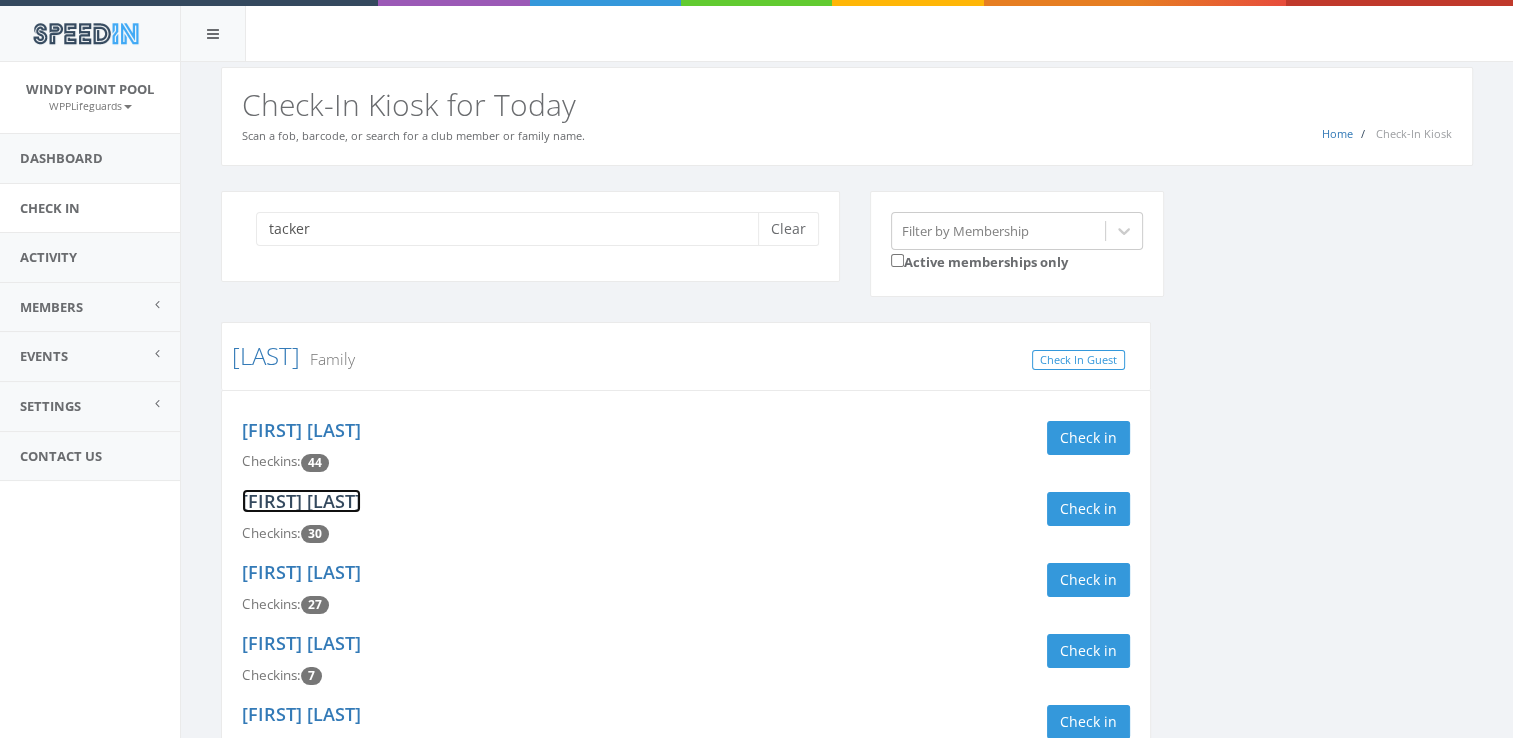 click on "Logan Tacker" at bounding box center [301, 501] 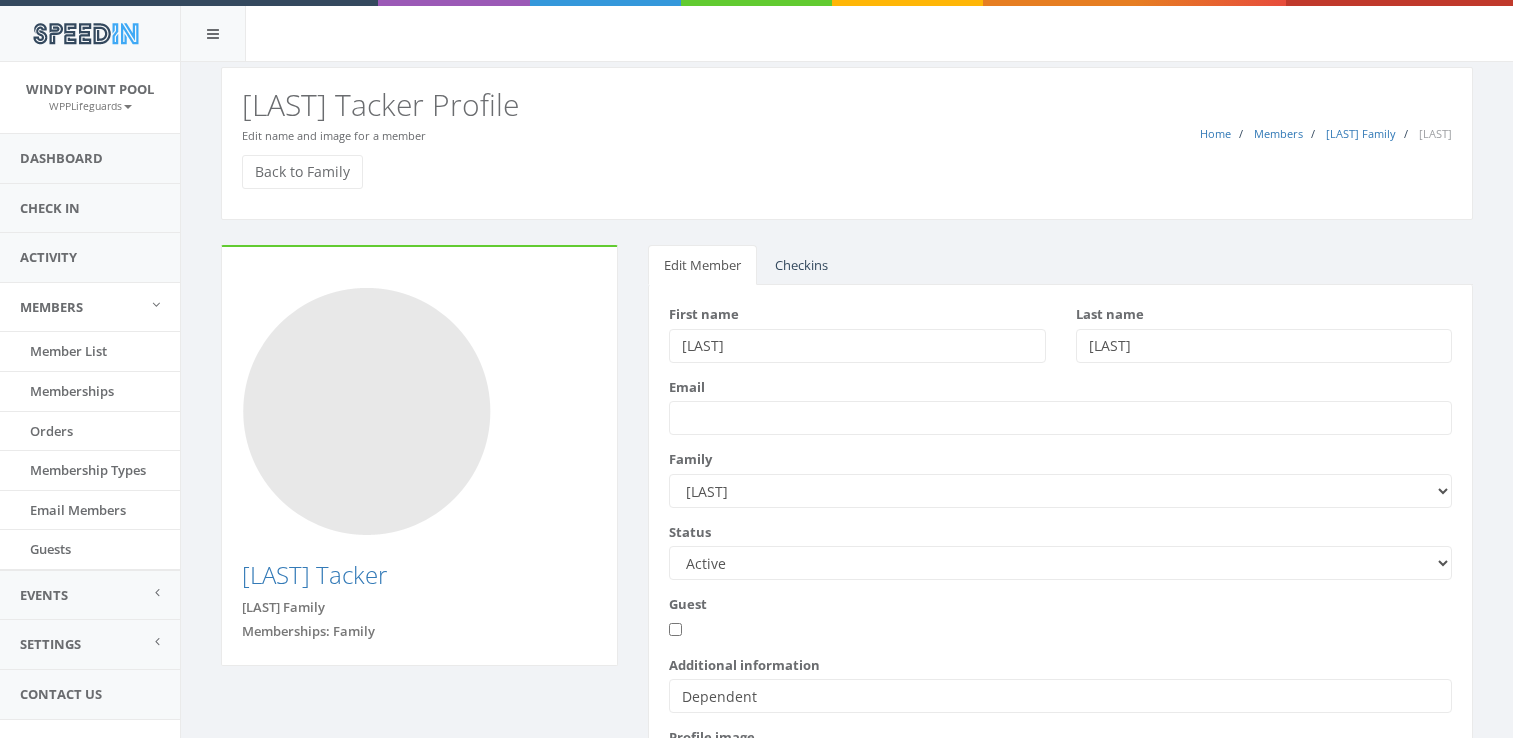 scroll, scrollTop: 0, scrollLeft: 0, axis: both 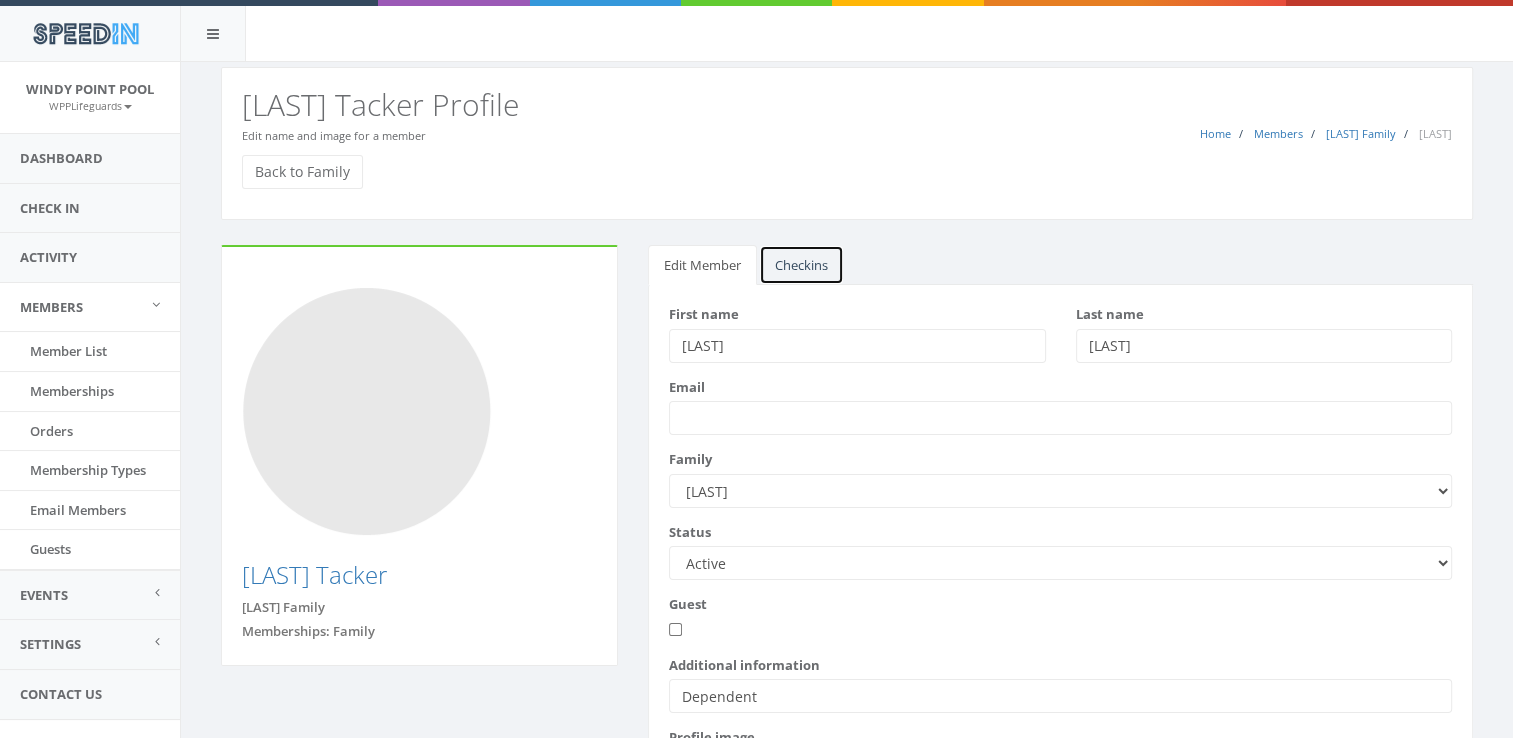 click on "Checkins" at bounding box center [801, 265] 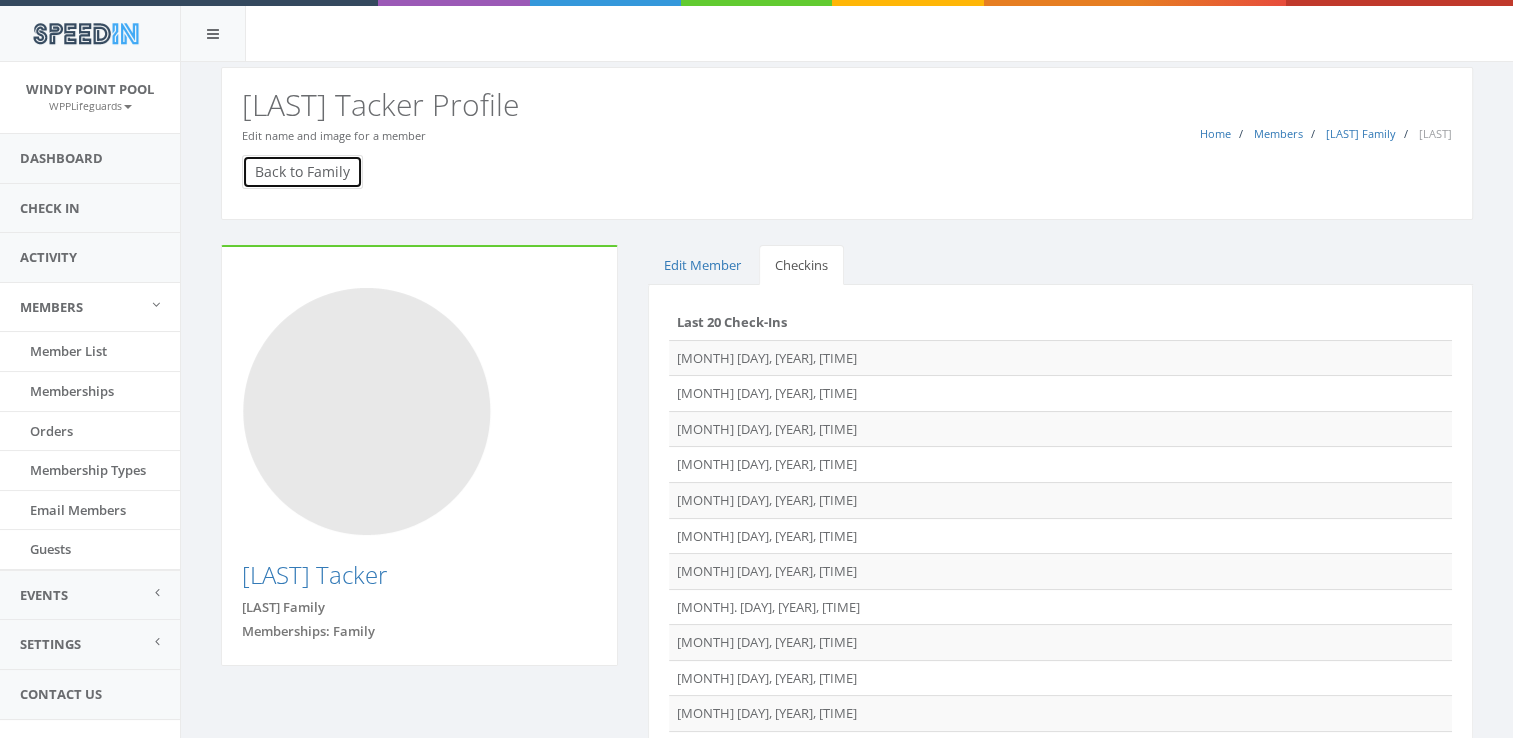 click on "Back to Family" at bounding box center [302, 172] 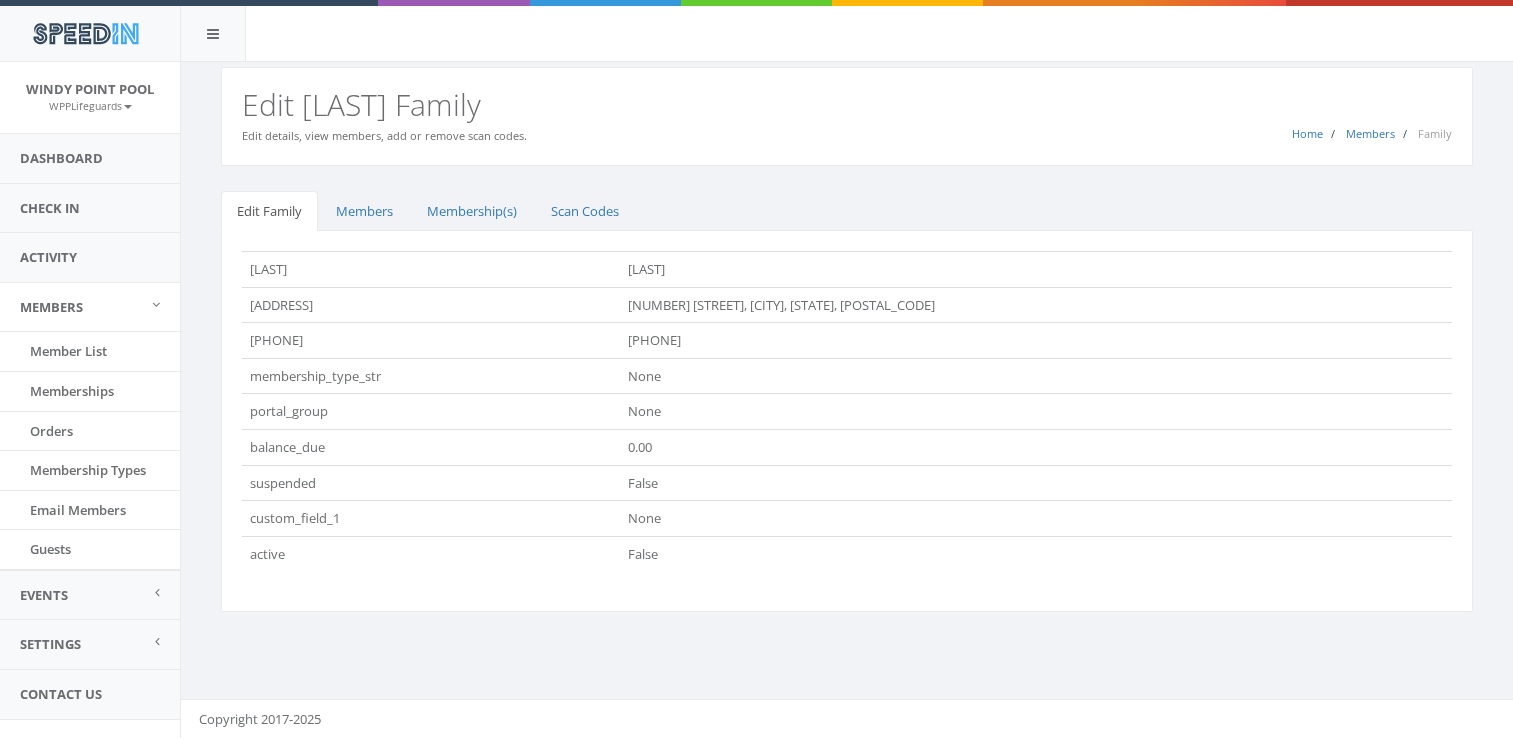 scroll, scrollTop: 0, scrollLeft: 0, axis: both 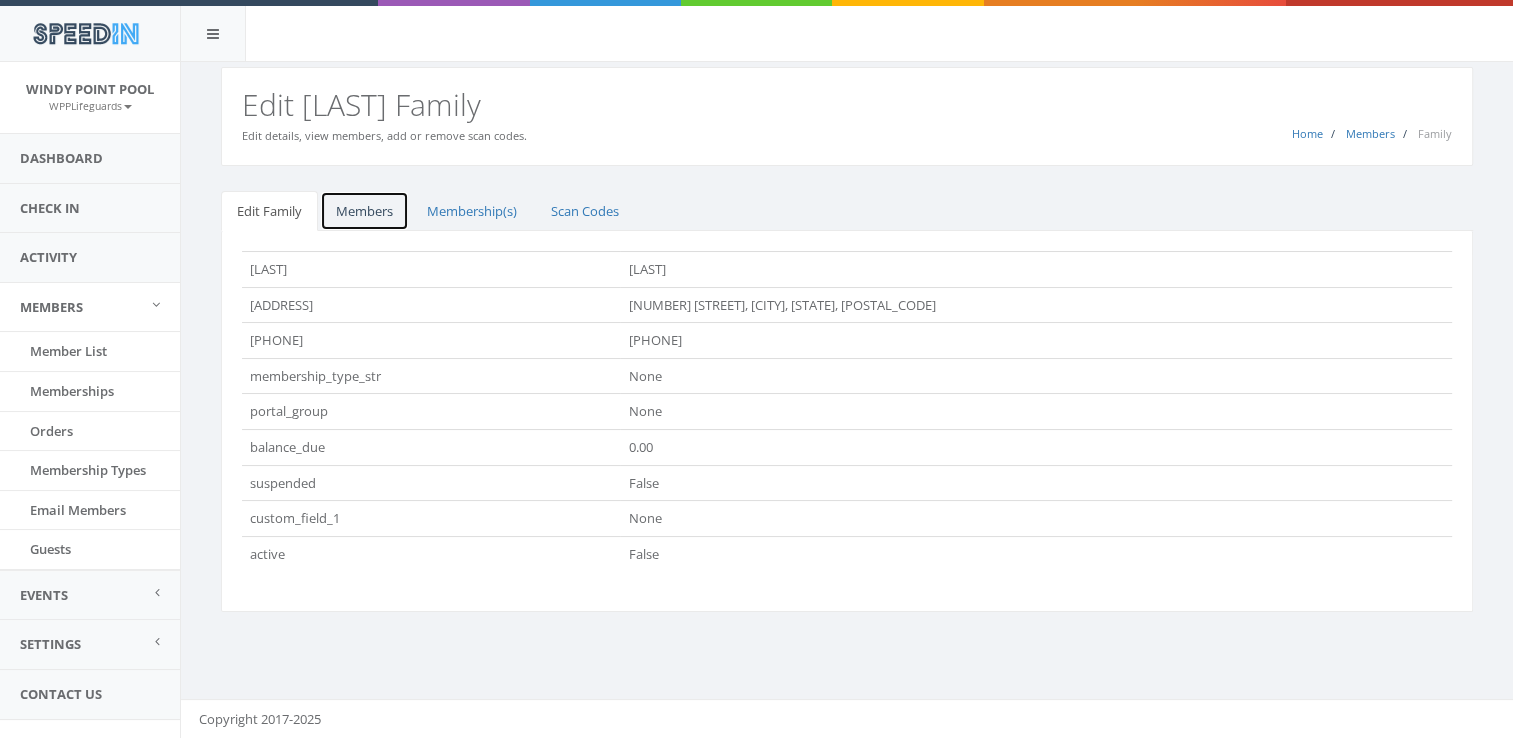 click on "Members" at bounding box center (364, 211) 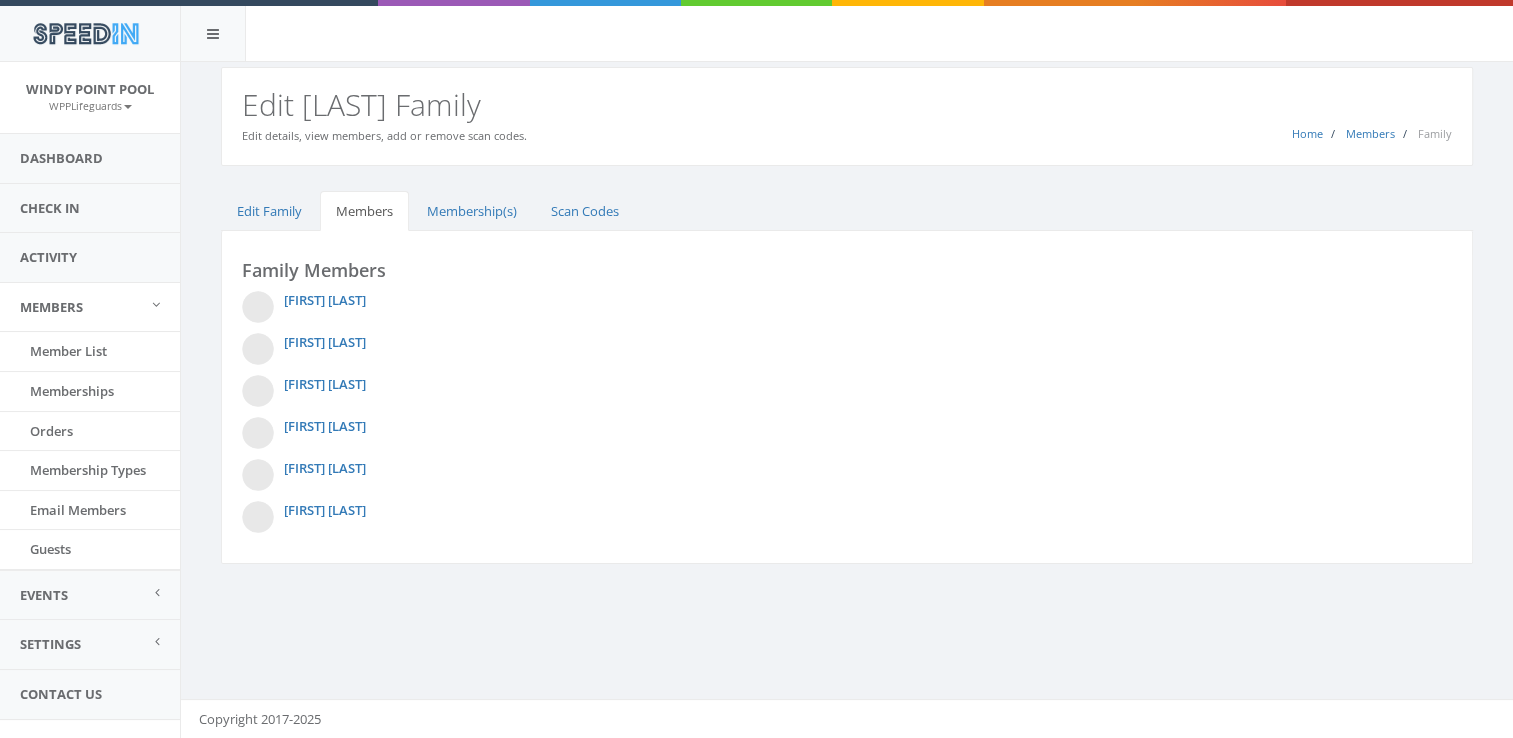 drag, startPoint x: 1, startPoint y: 3, endPoint x: 397, endPoint y: 22, distance: 396.45554 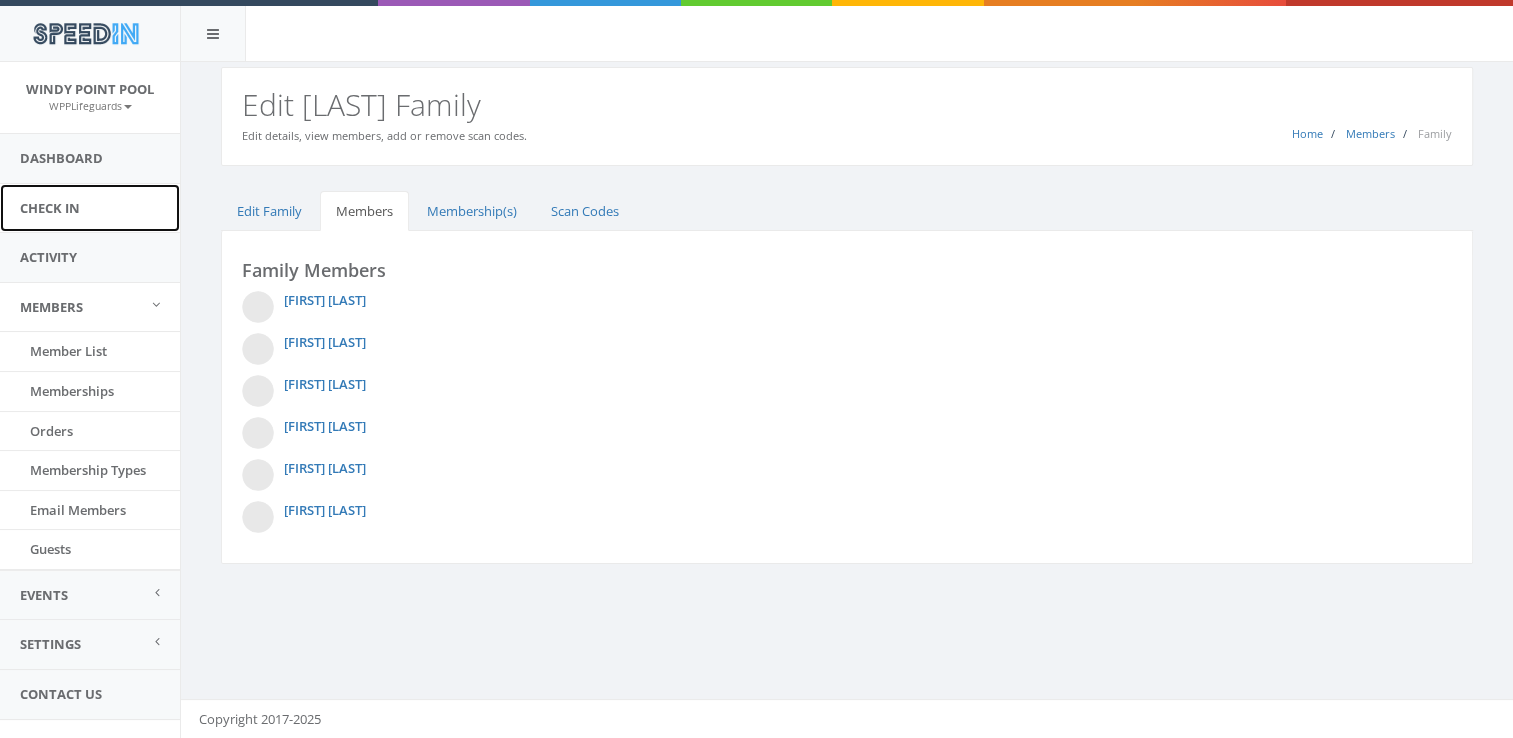 click on "Check In" at bounding box center [90, 208] 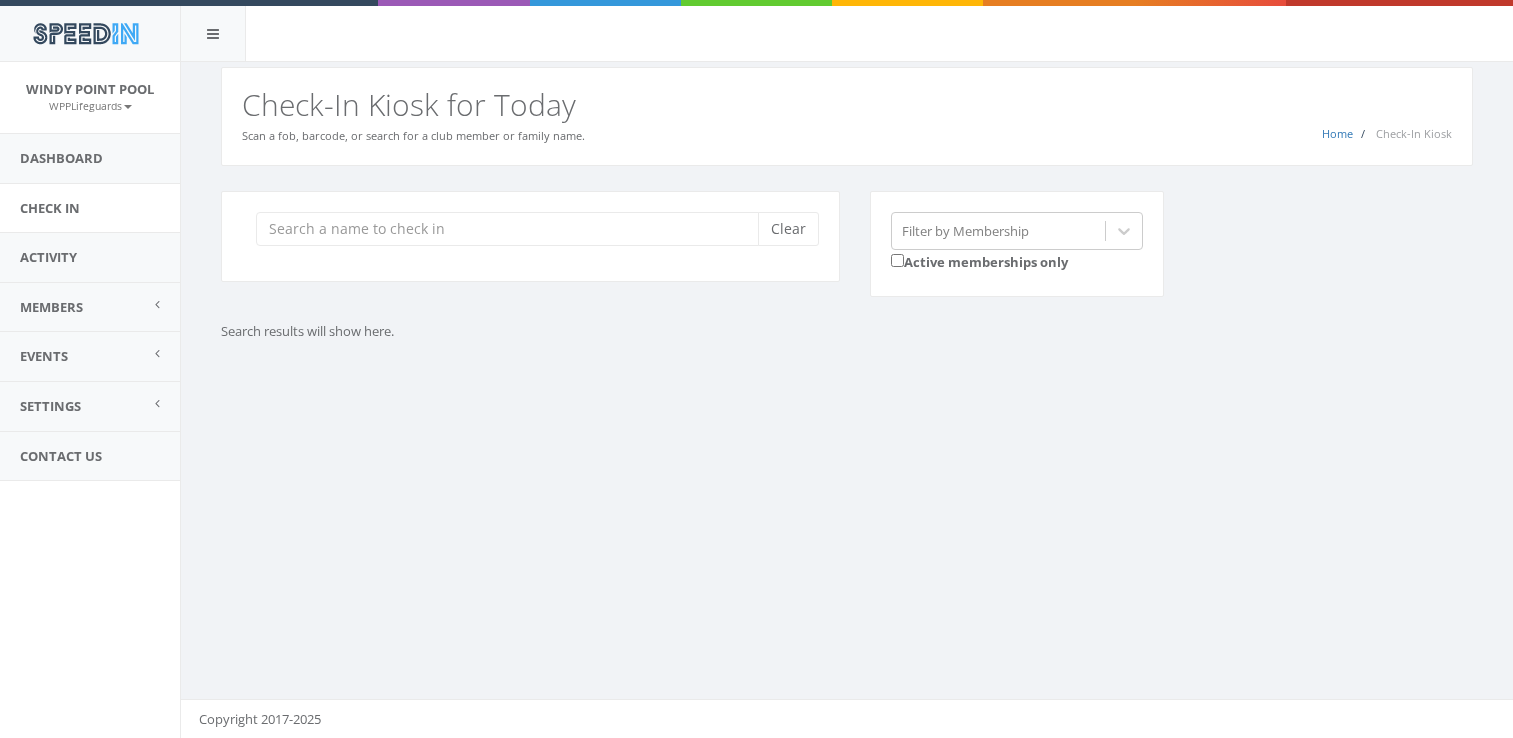scroll, scrollTop: 0, scrollLeft: 0, axis: both 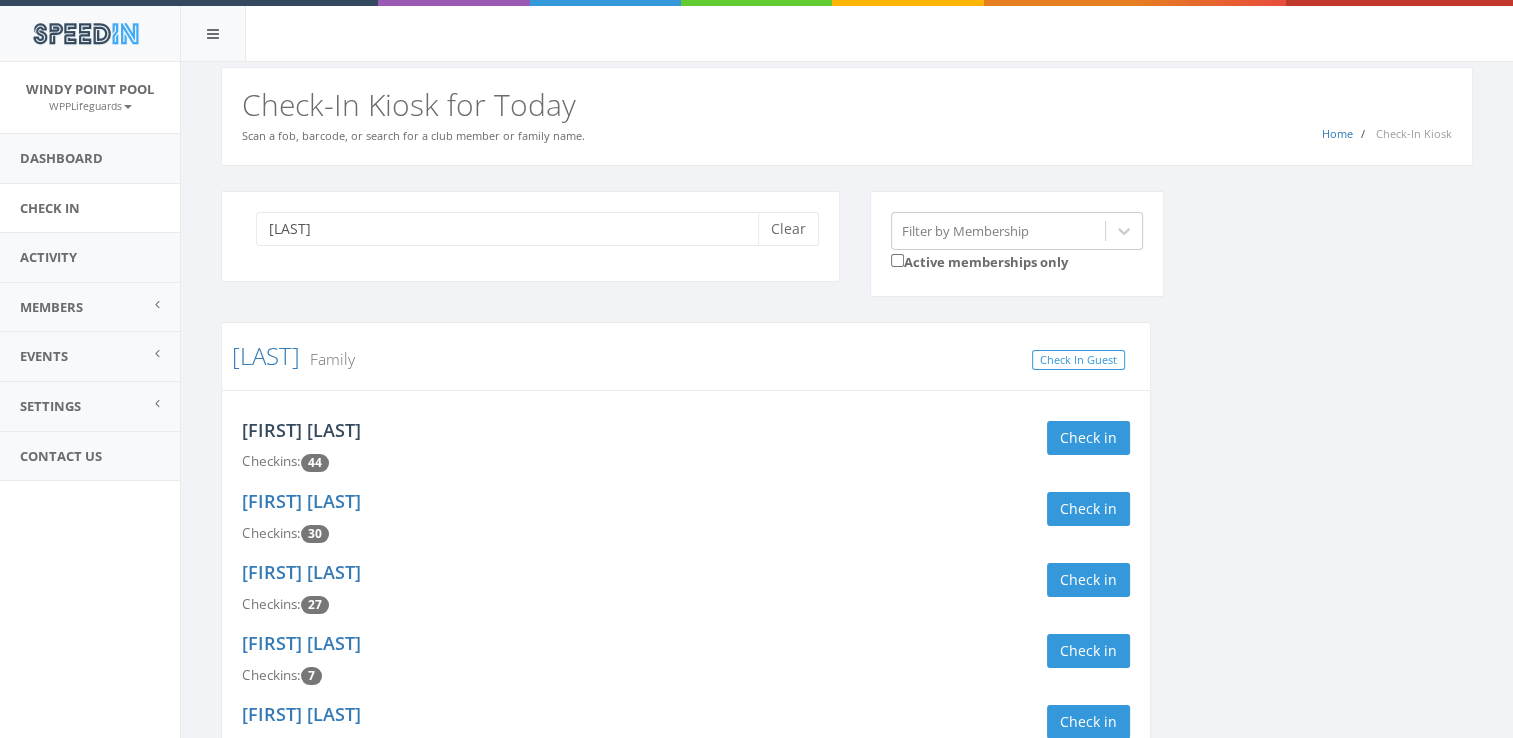 type on "[LAST]" 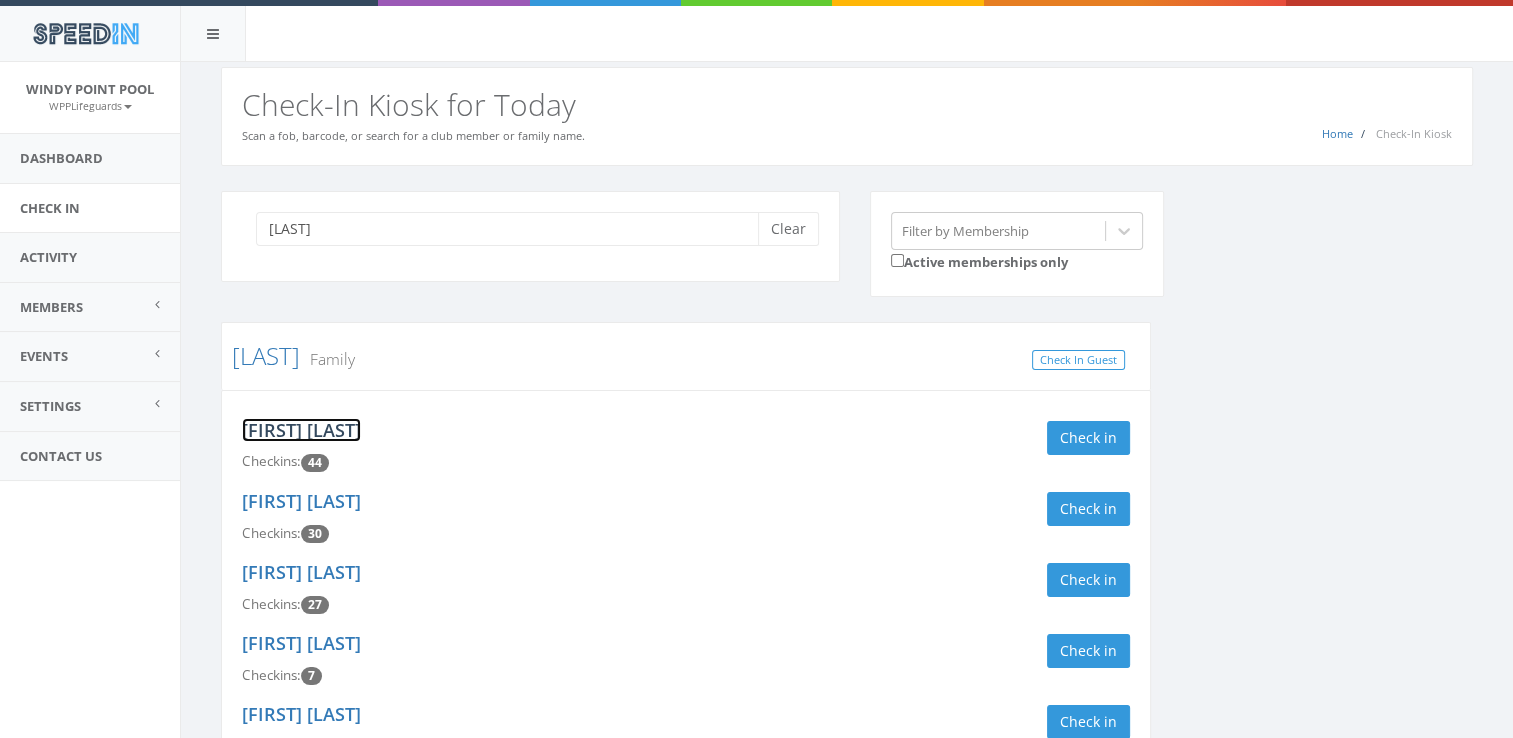 click on "Kristen Tacker" at bounding box center (301, 430) 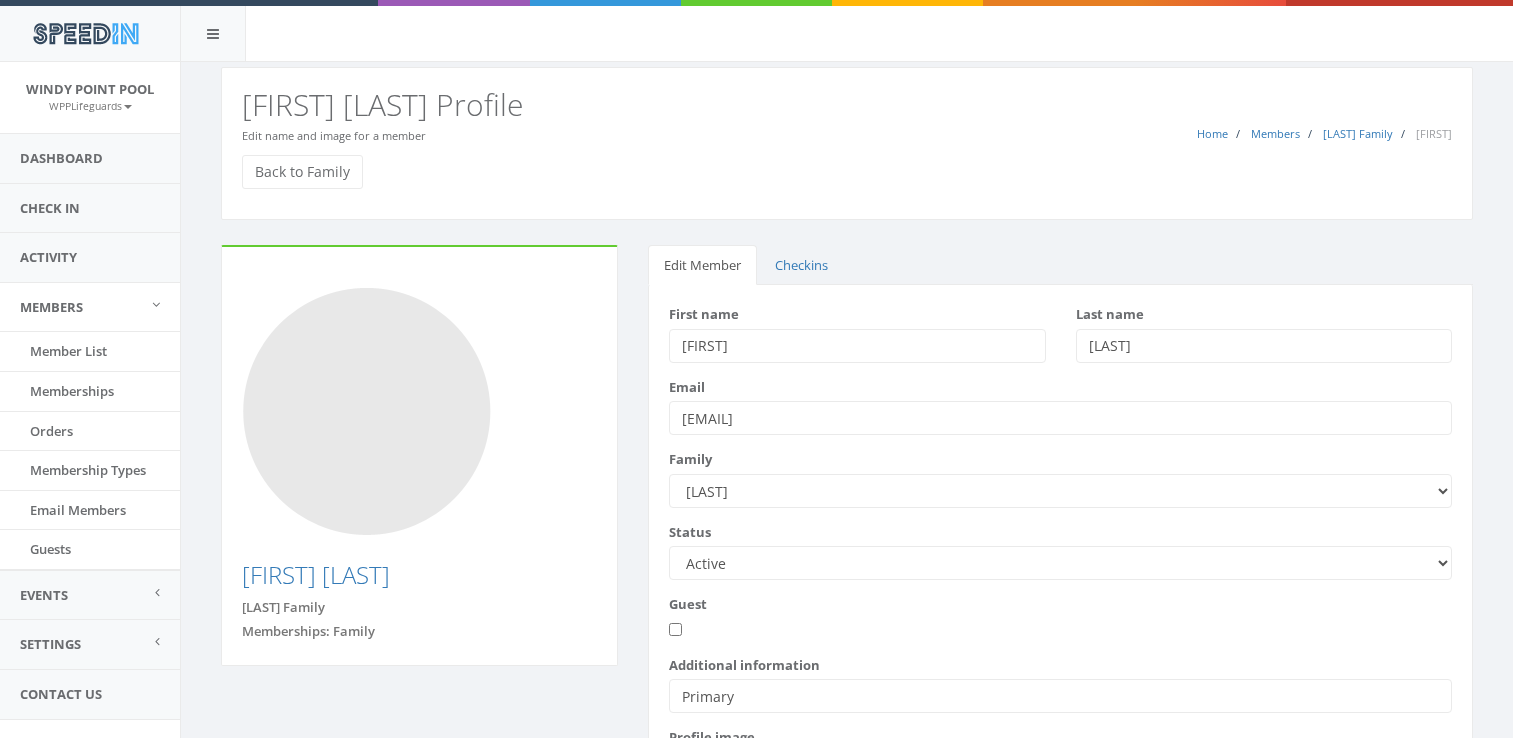scroll, scrollTop: 0, scrollLeft: 0, axis: both 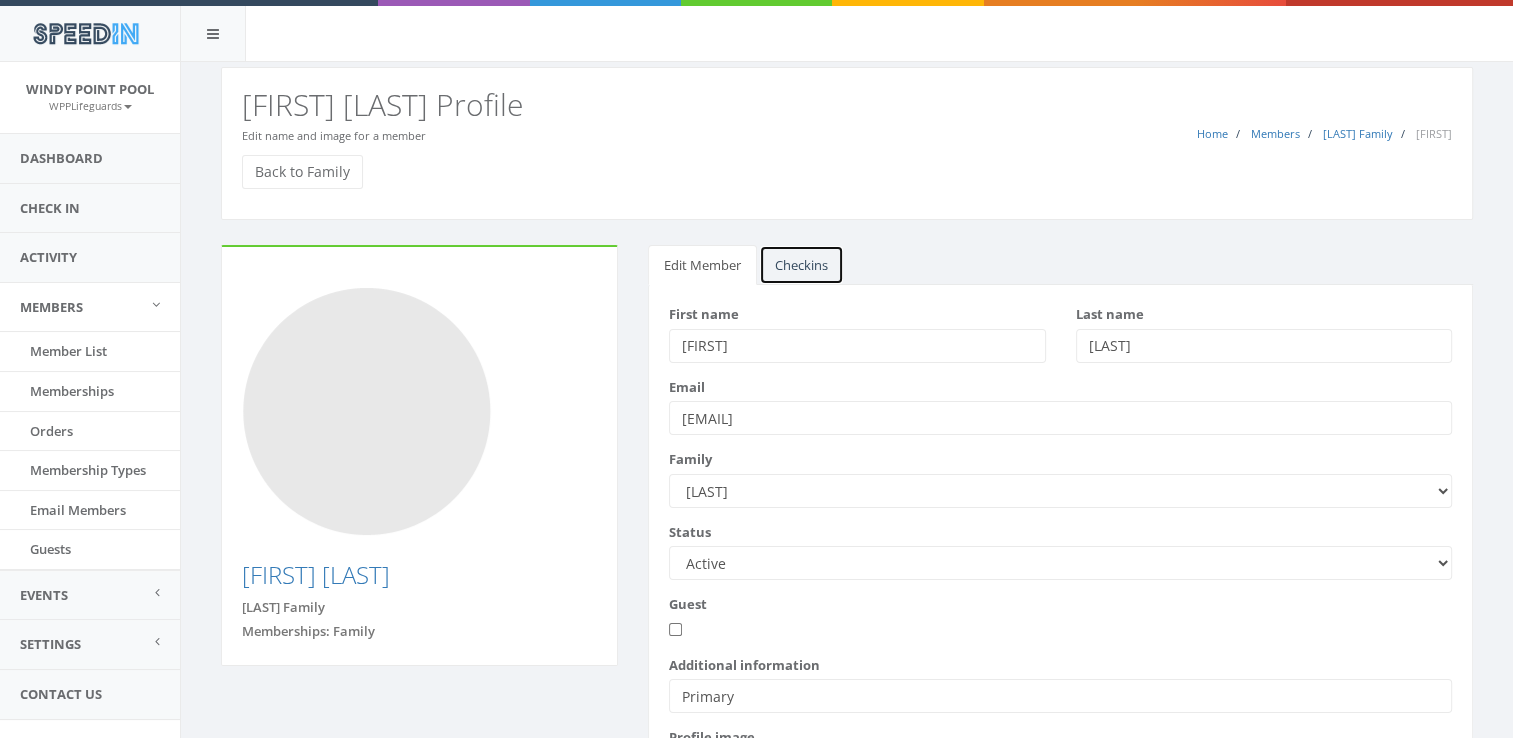 click on "Checkins" at bounding box center [801, 265] 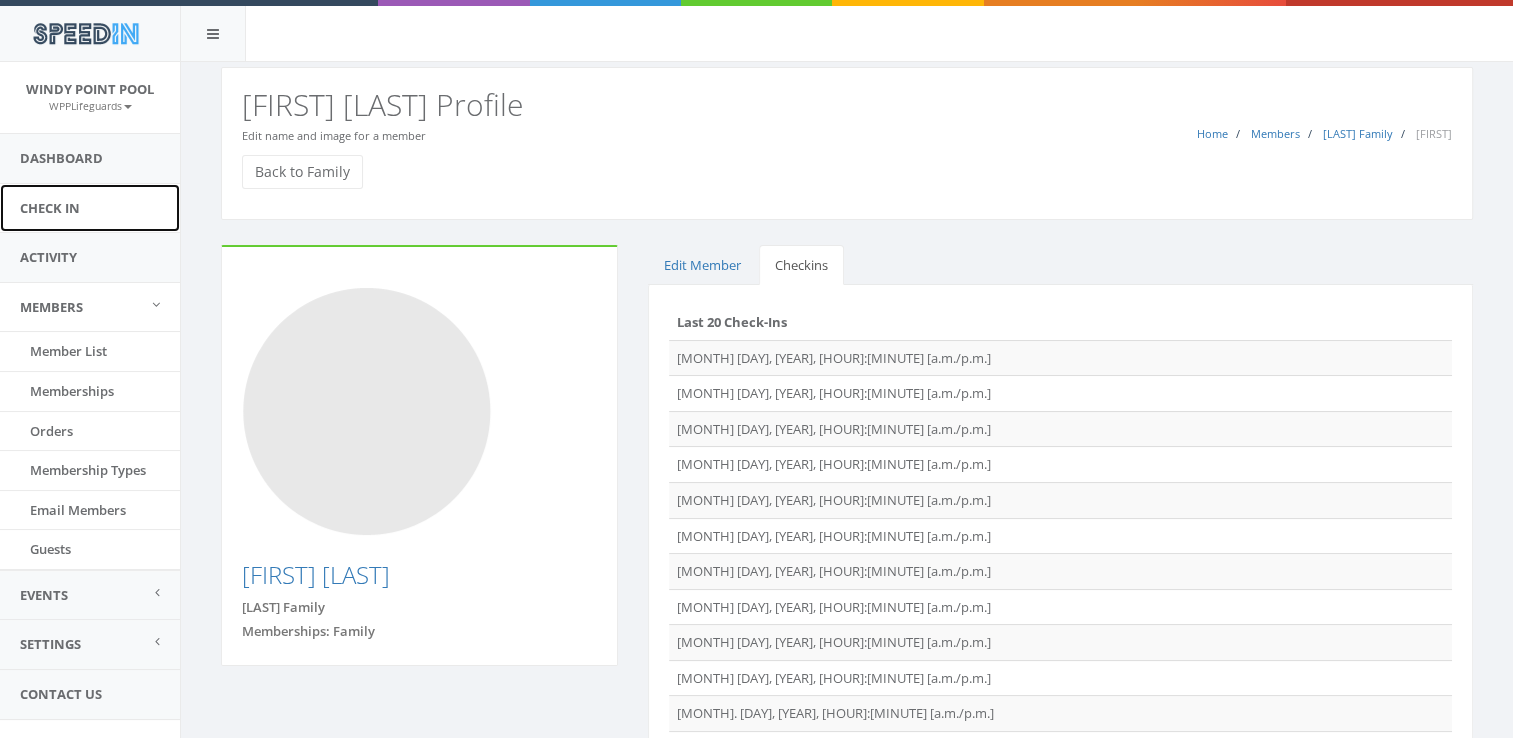 click on "Check In" at bounding box center [90, 208] 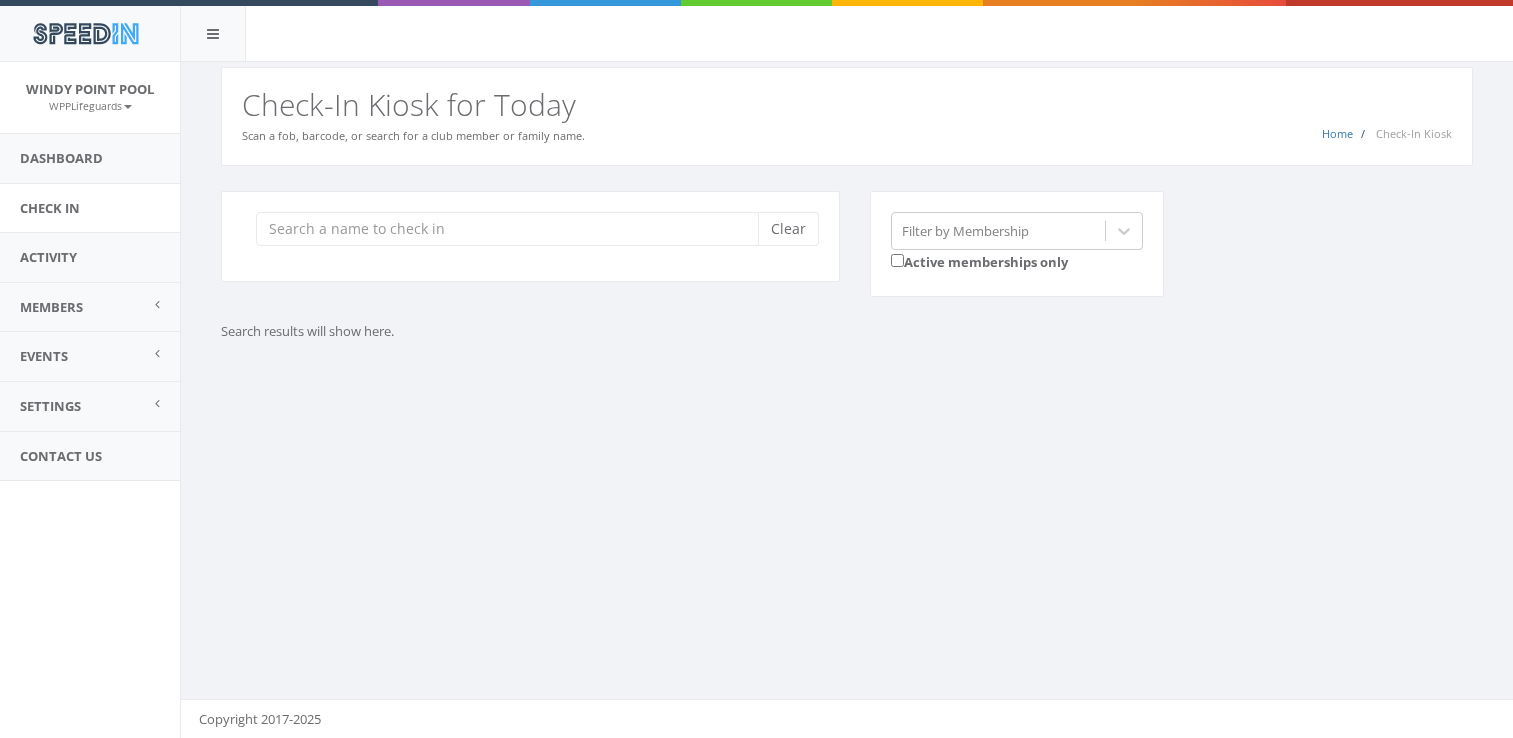 scroll, scrollTop: 0, scrollLeft: 0, axis: both 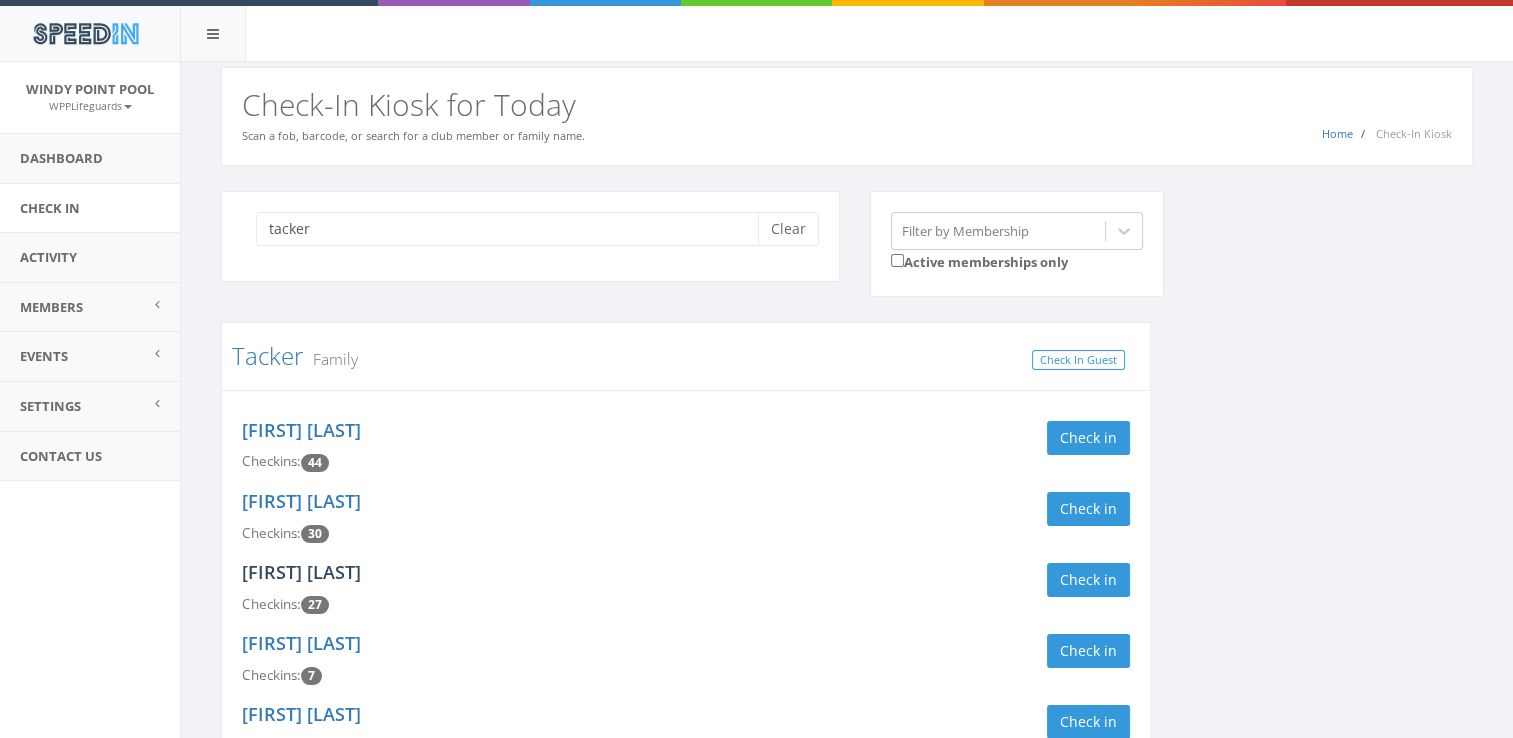 type on "tacker" 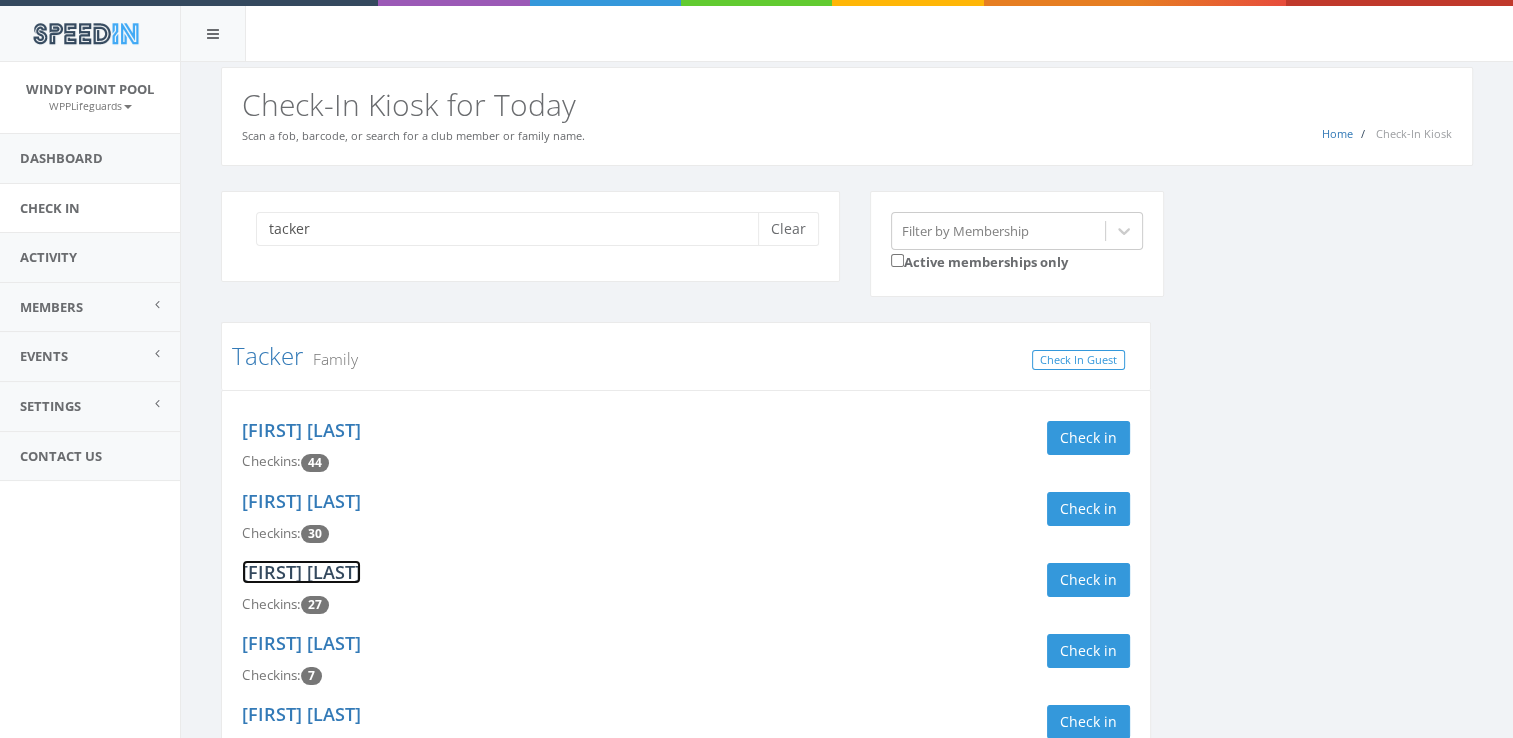 click on "[FIRST] [LAST]" at bounding box center [301, 572] 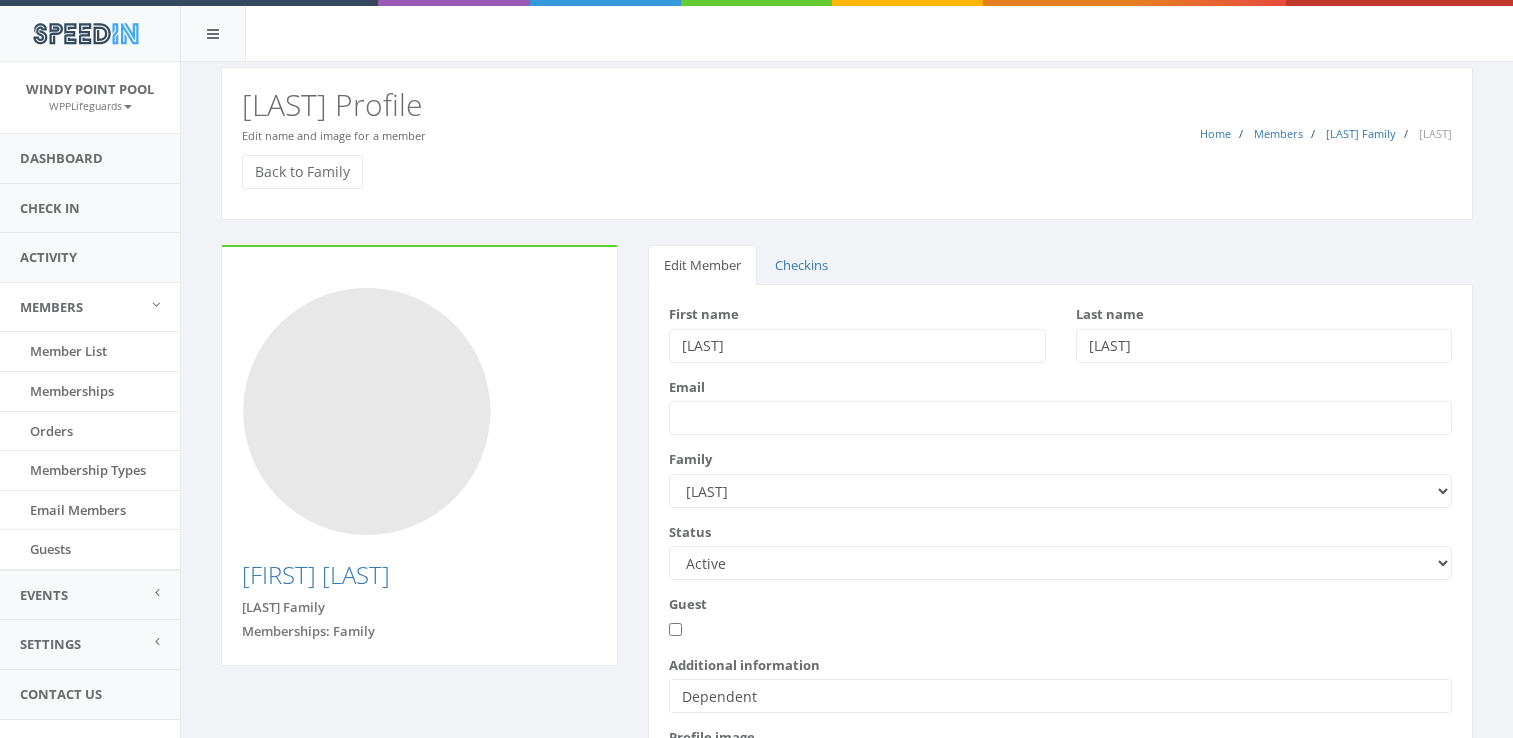 scroll, scrollTop: 0, scrollLeft: 0, axis: both 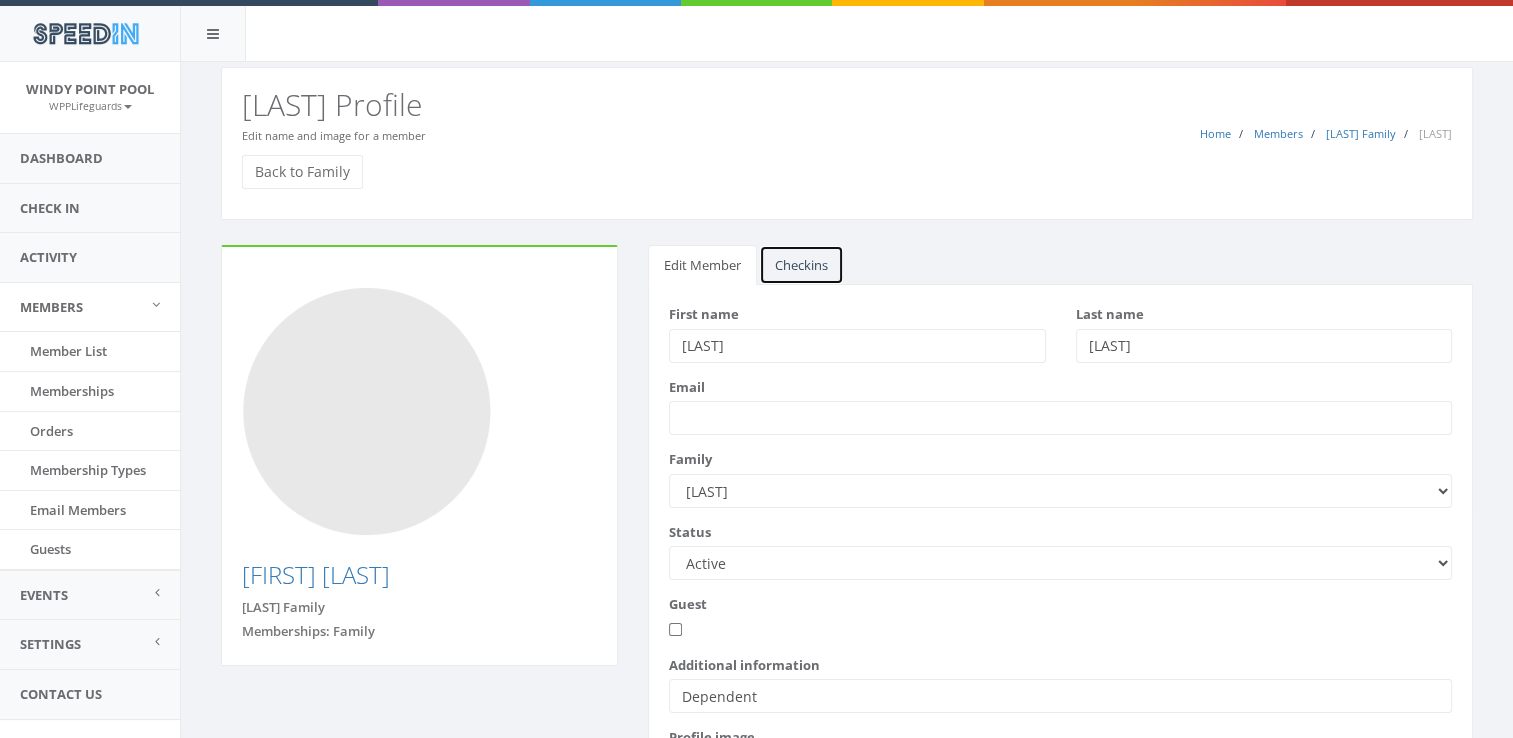 click on "Checkins" at bounding box center (801, 265) 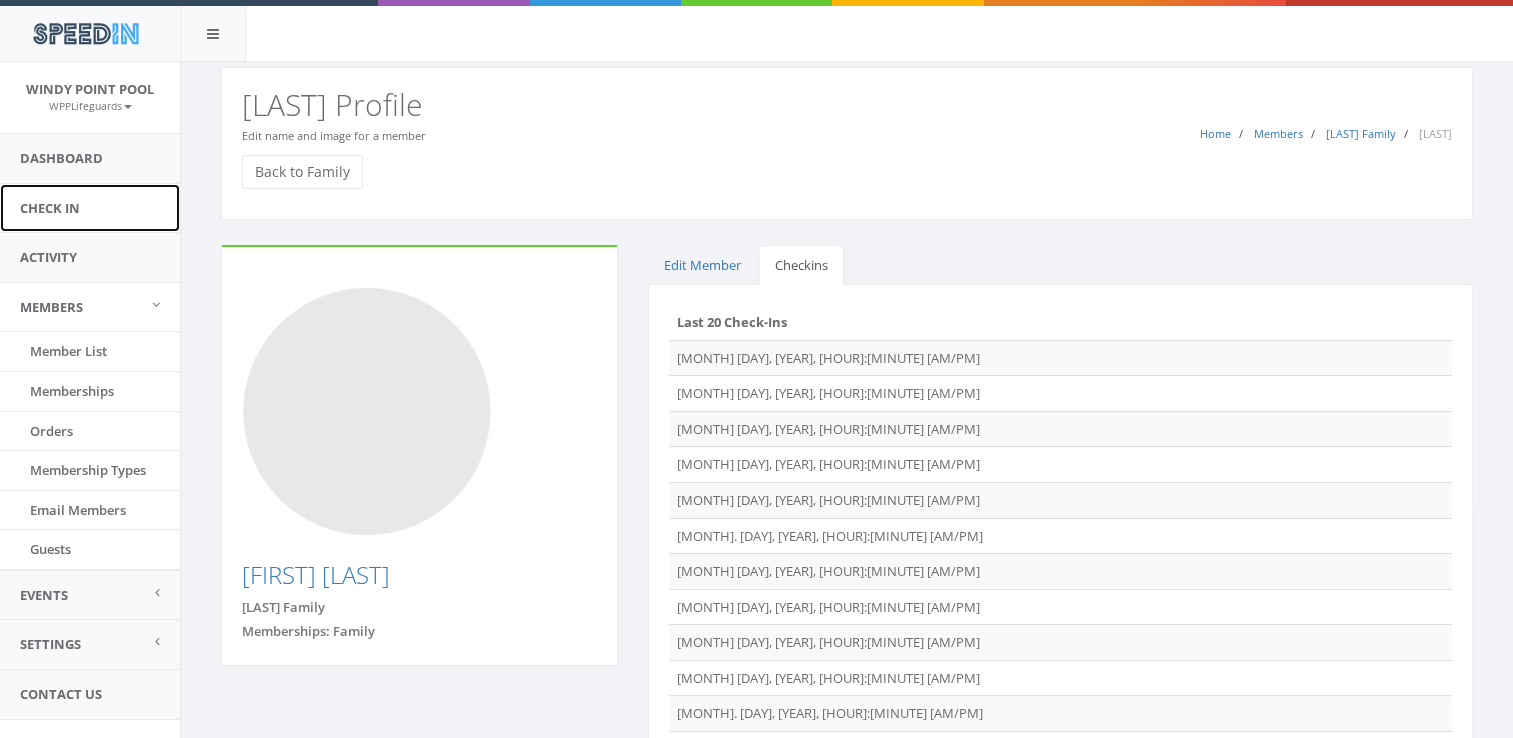click on "Check In" at bounding box center (90, 208) 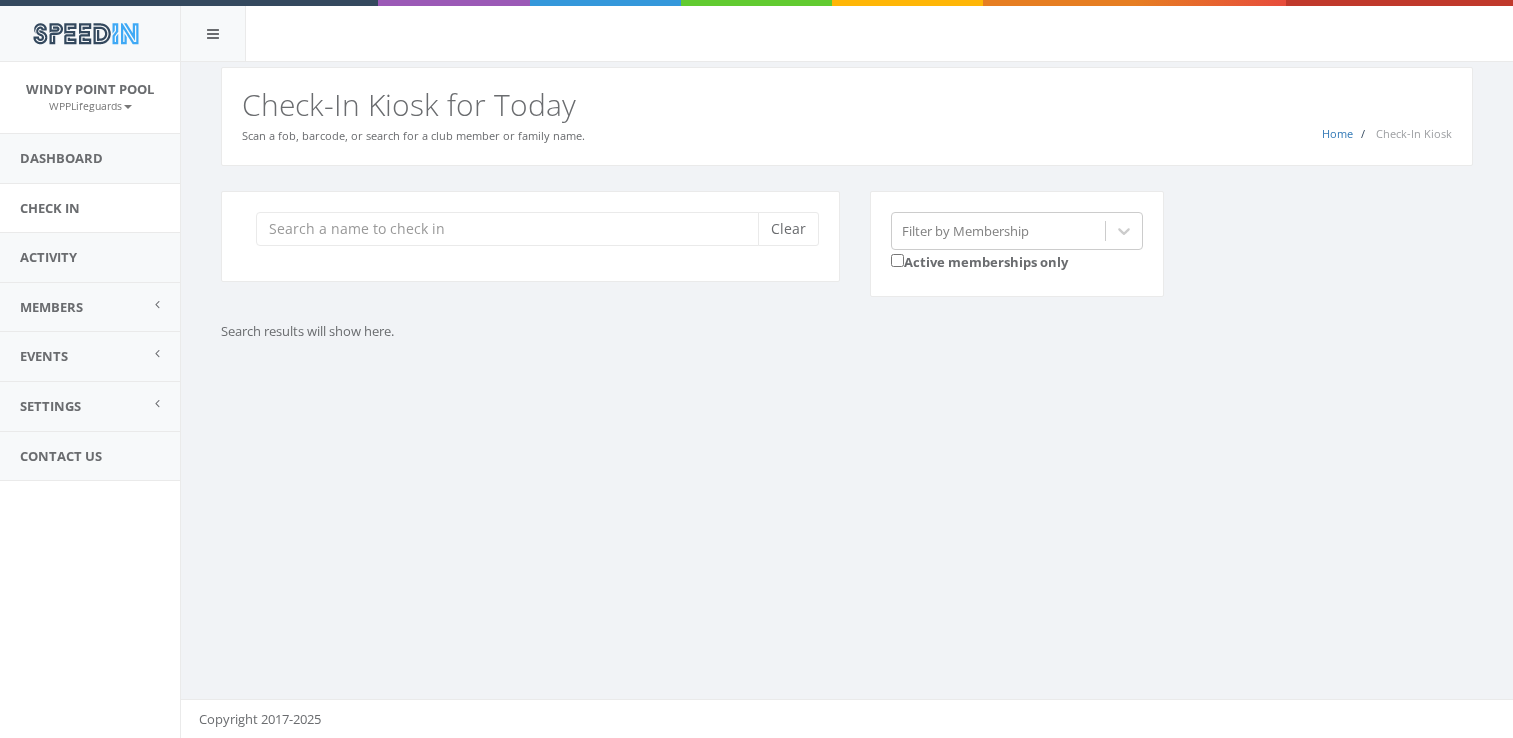 scroll, scrollTop: 0, scrollLeft: 0, axis: both 